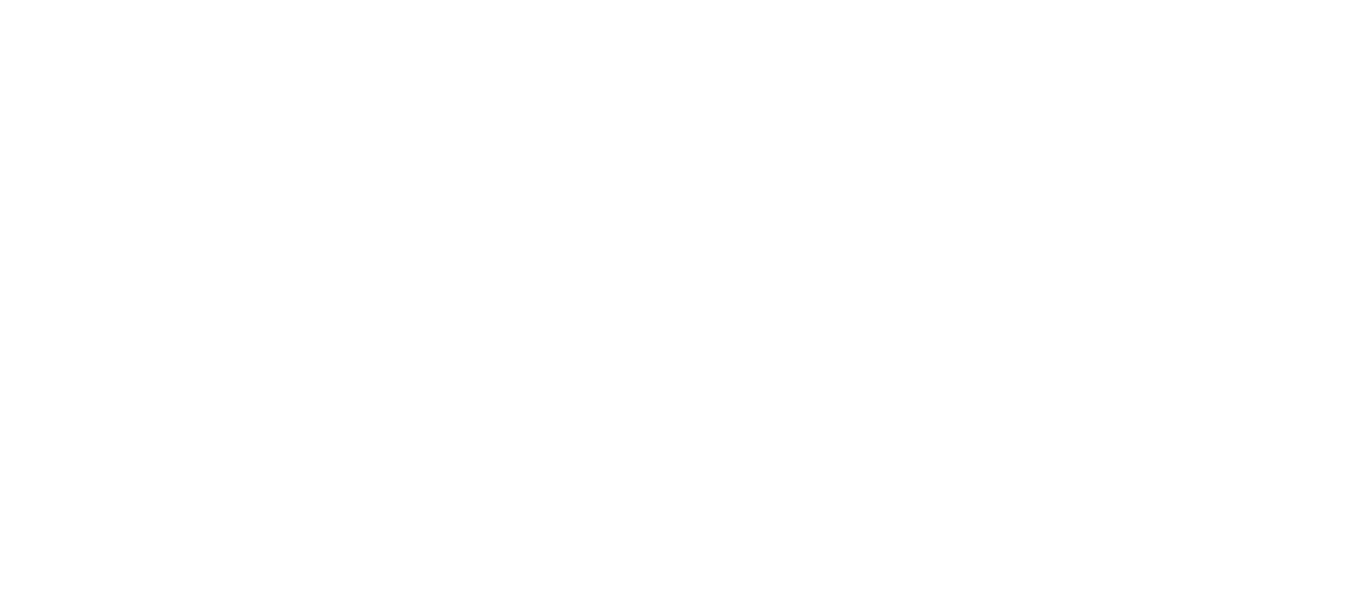 scroll, scrollTop: 0, scrollLeft: 0, axis: both 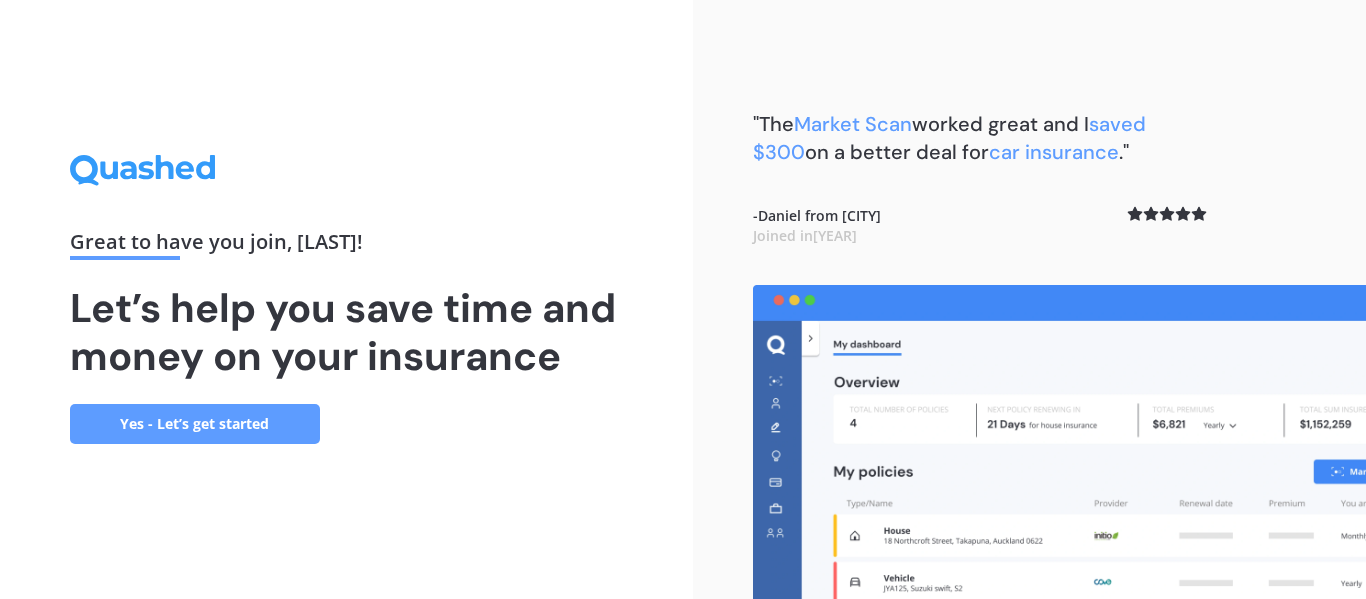 click on "Yes - Let’s get started" at bounding box center [195, 424] 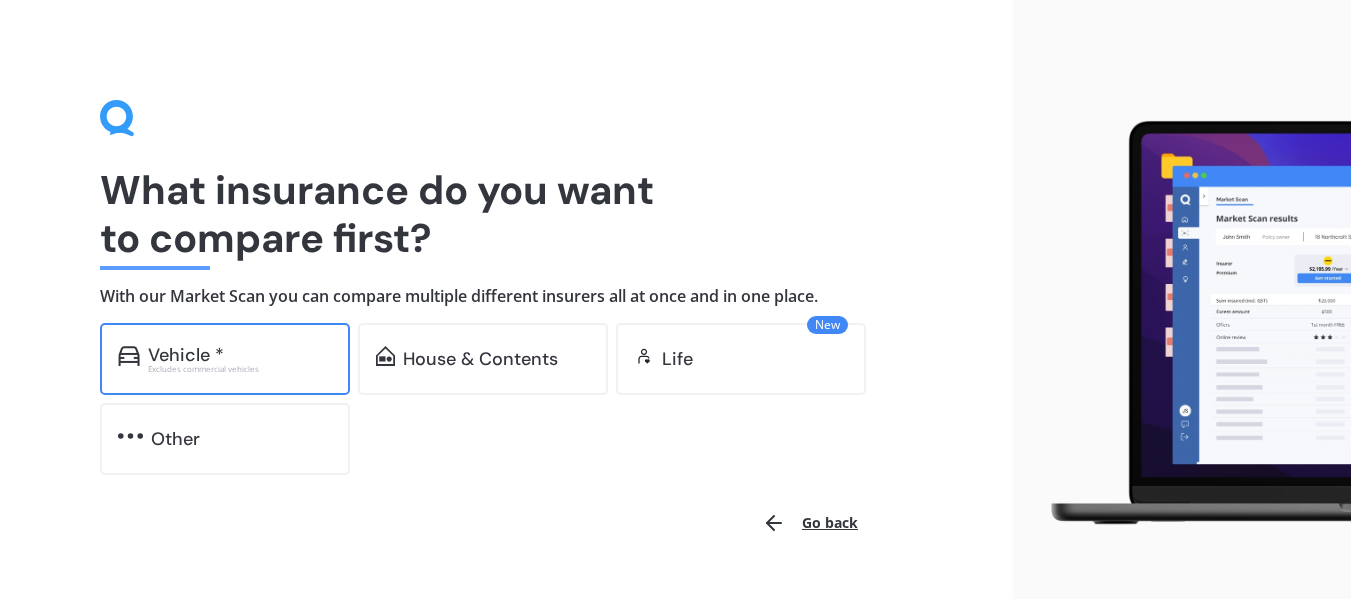 click on "Vehicle *" at bounding box center (186, 355) 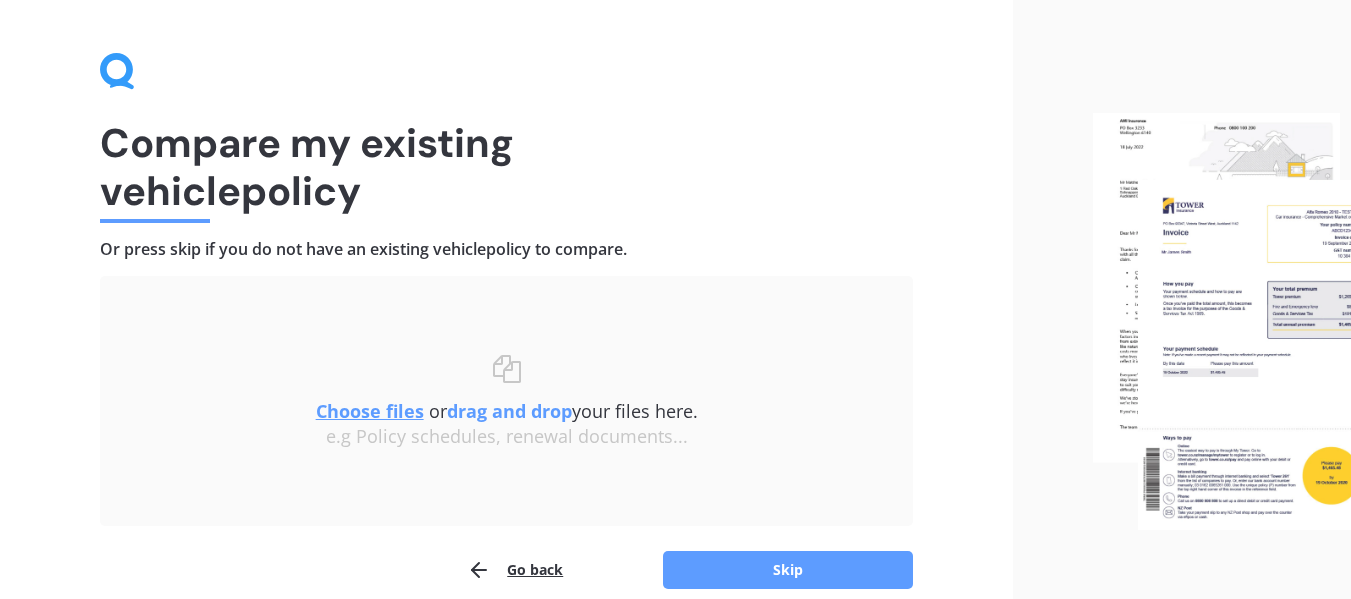 scroll, scrollTop: 138, scrollLeft: 0, axis: vertical 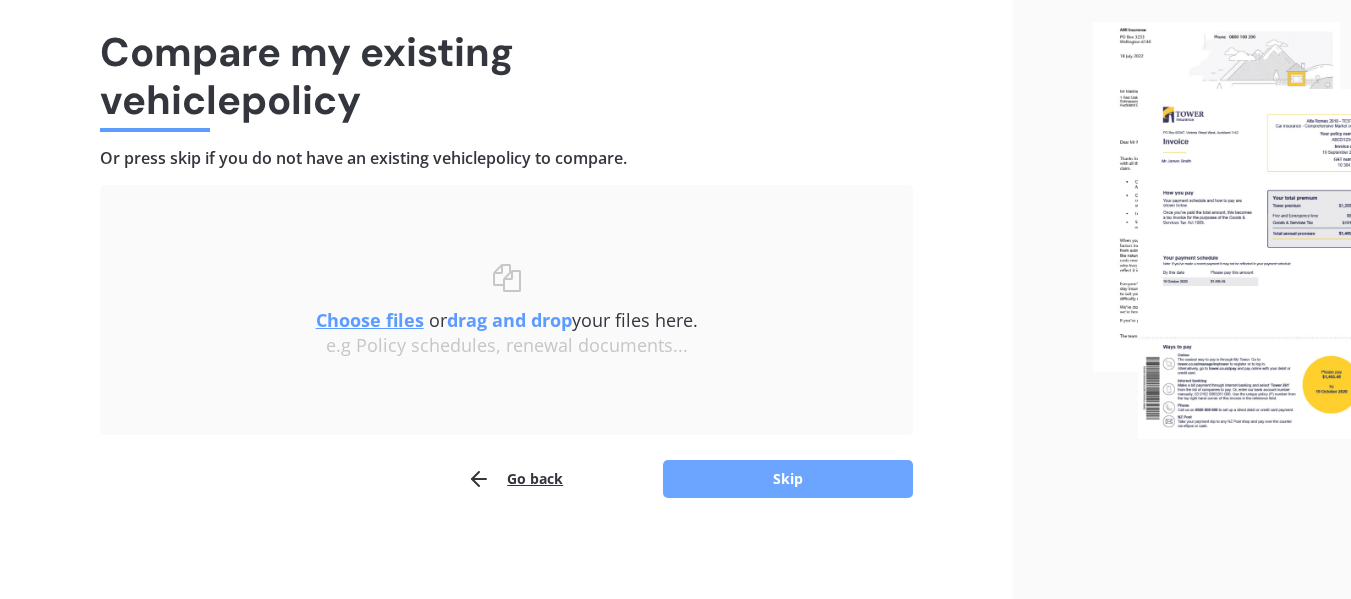 click on "Skip" at bounding box center (788, 479) 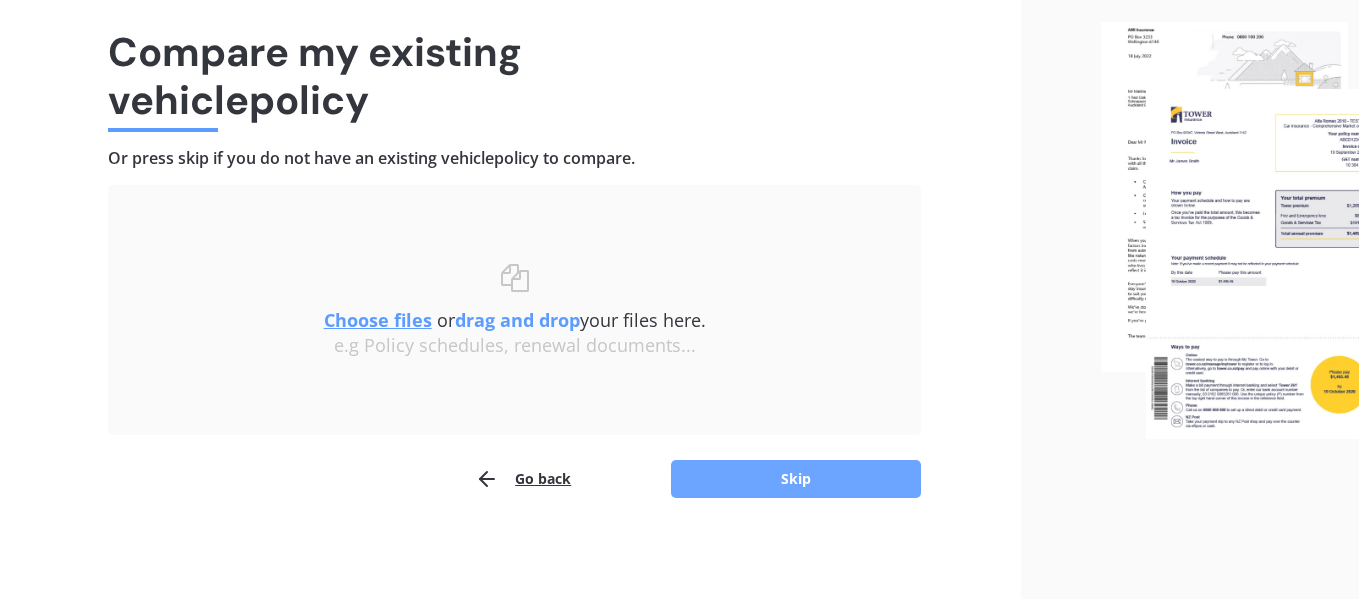 scroll, scrollTop: 0, scrollLeft: 0, axis: both 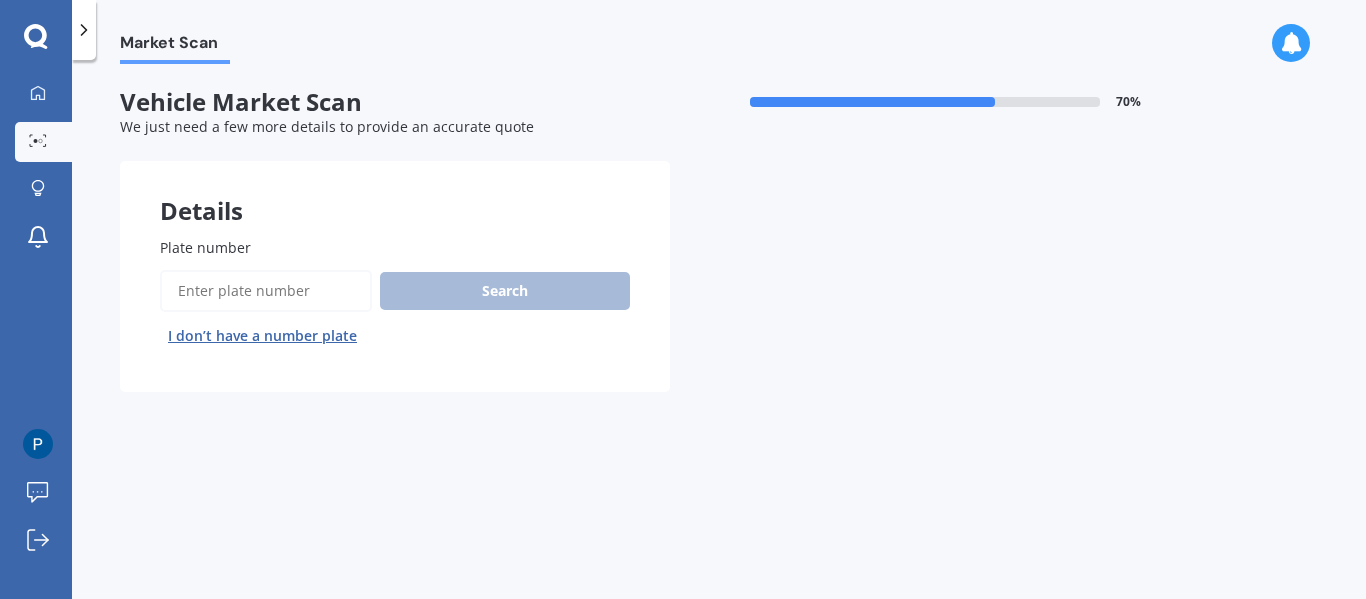 click on "Plate number" at bounding box center [266, 291] 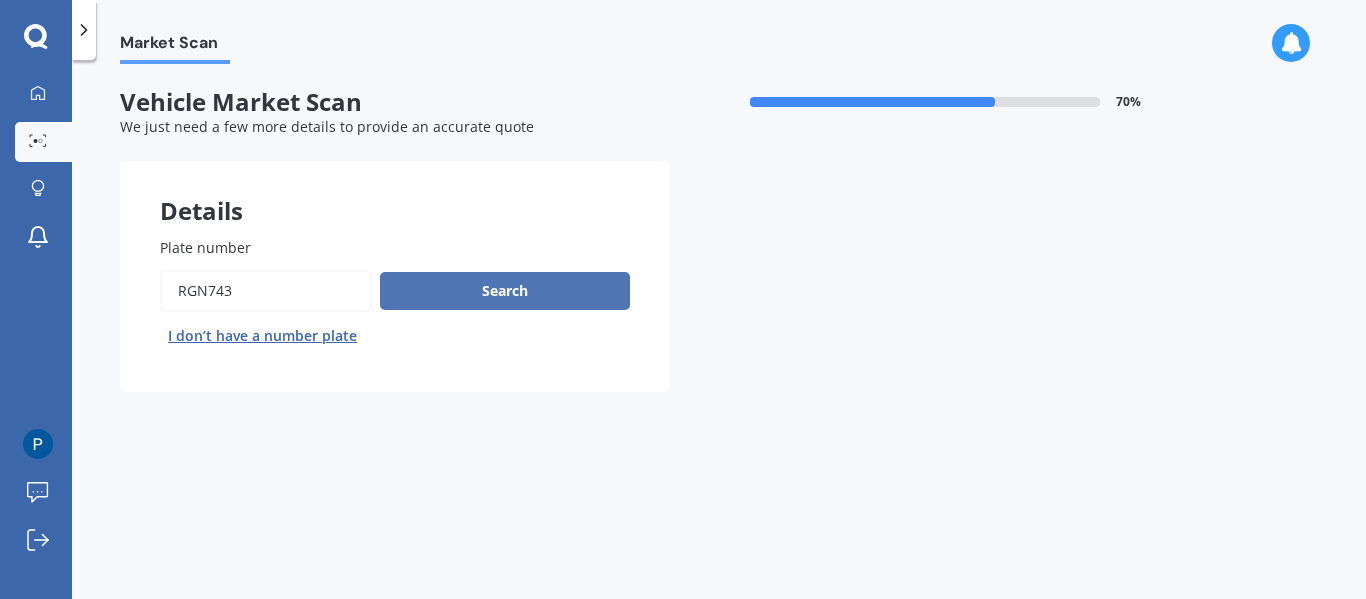 type on "RGN743" 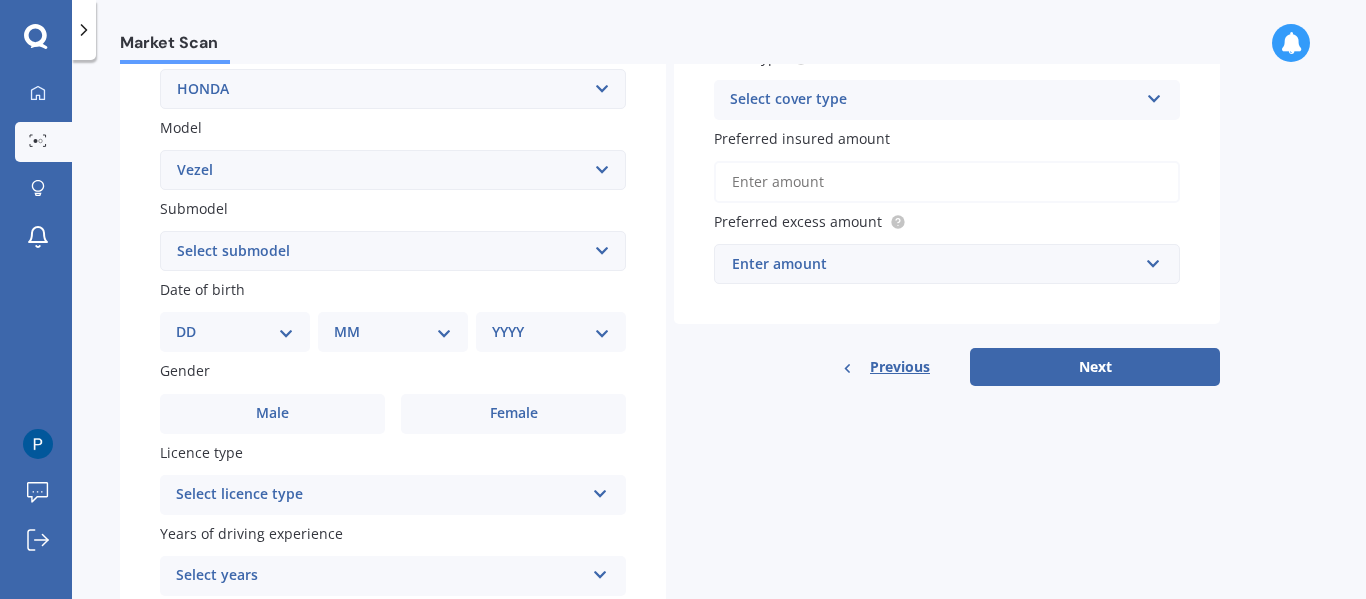 scroll, scrollTop: 416, scrollLeft: 0, axis: vertical 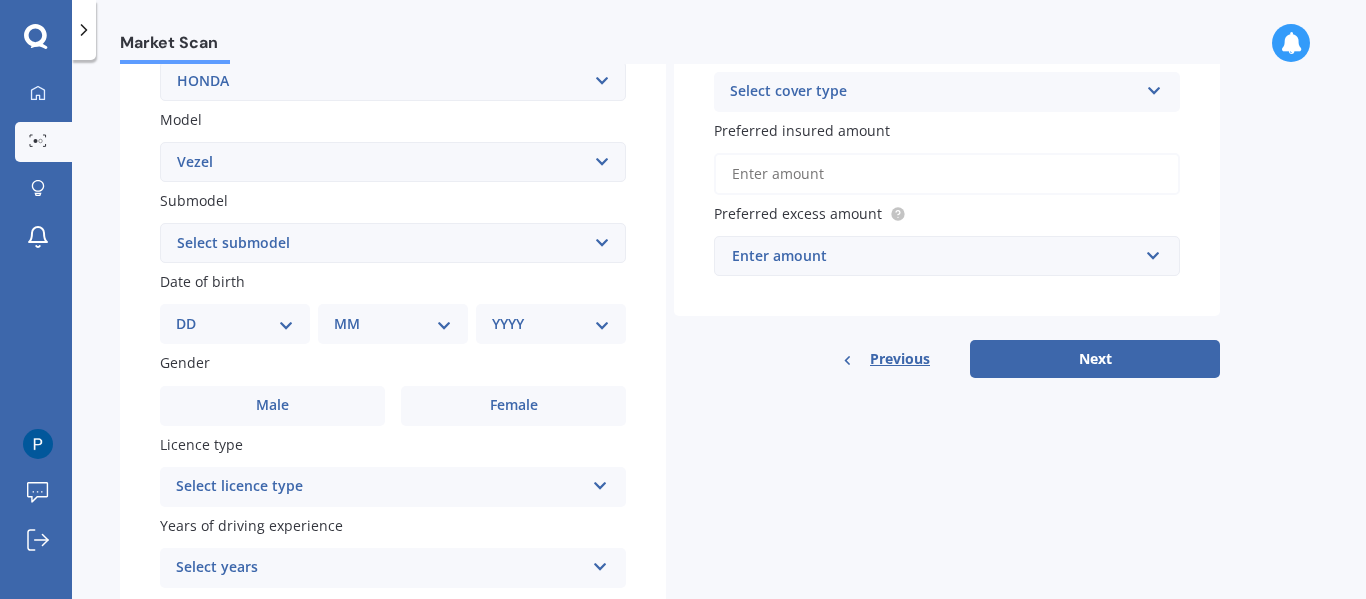 click on "Select submodel Hatchback Petrol Hybrid Hybrid 4WD" at bounding box center [393, 243] 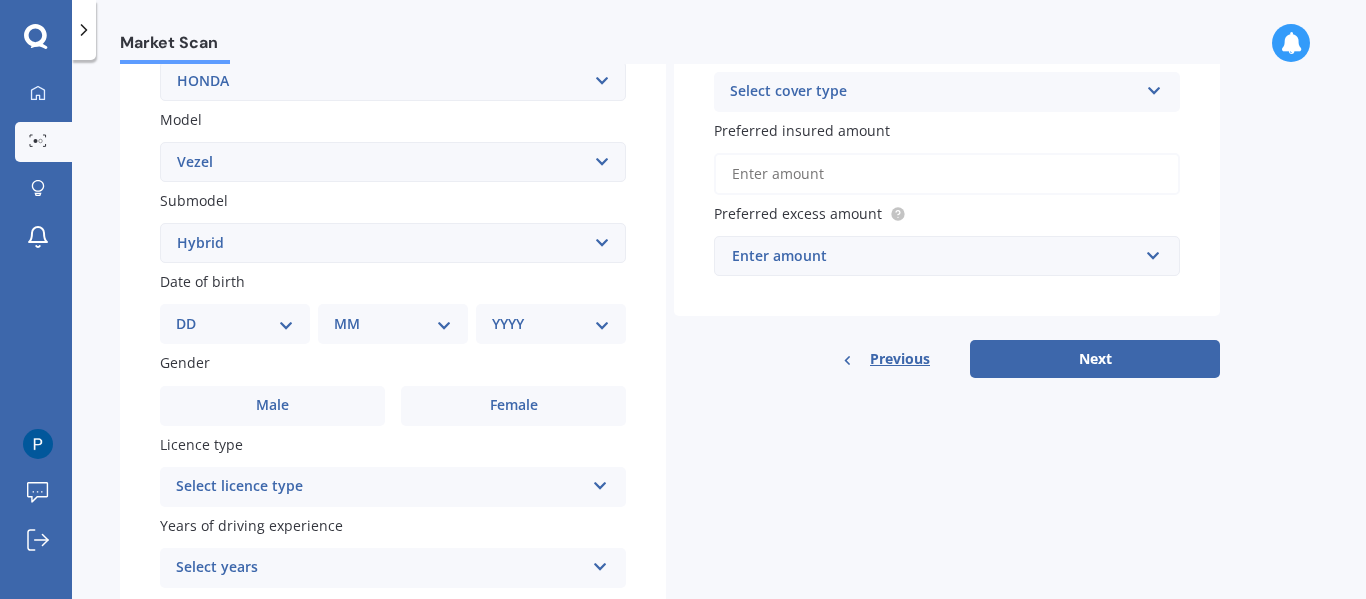 click on "Select submodel Hatchback Petrol Hybrid Hybrid 4WD" at bounding box center (393, 243) 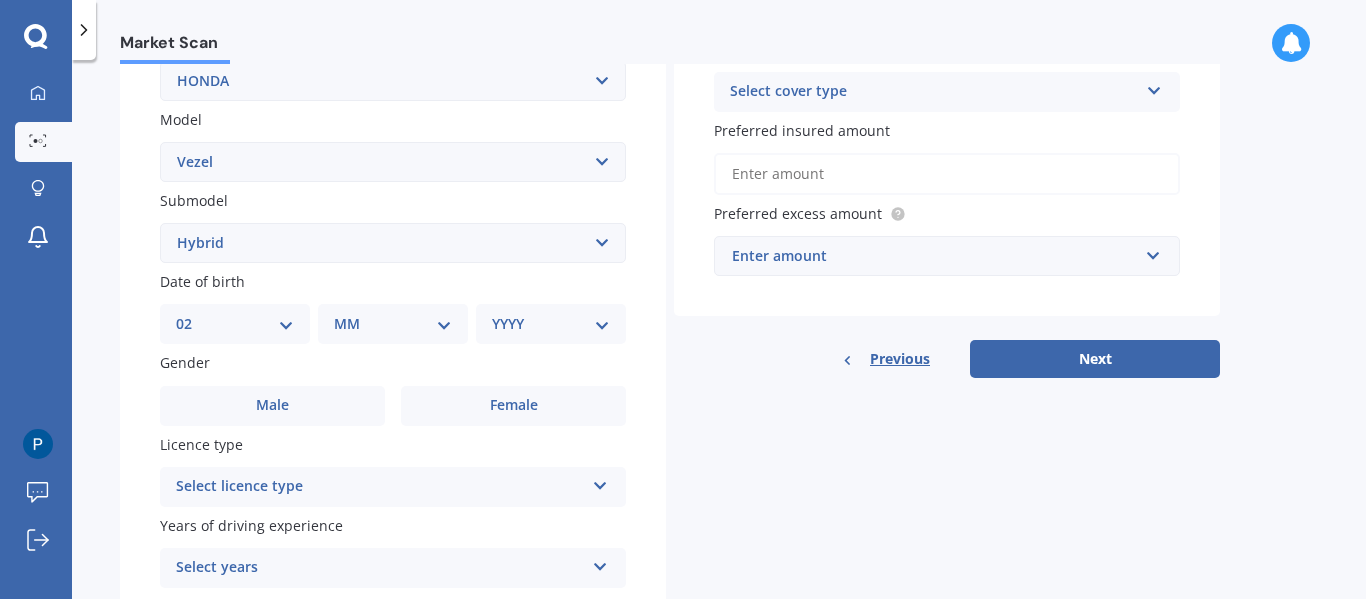 click on "[DATE_RANGE]" at bounding box center (235, 324) 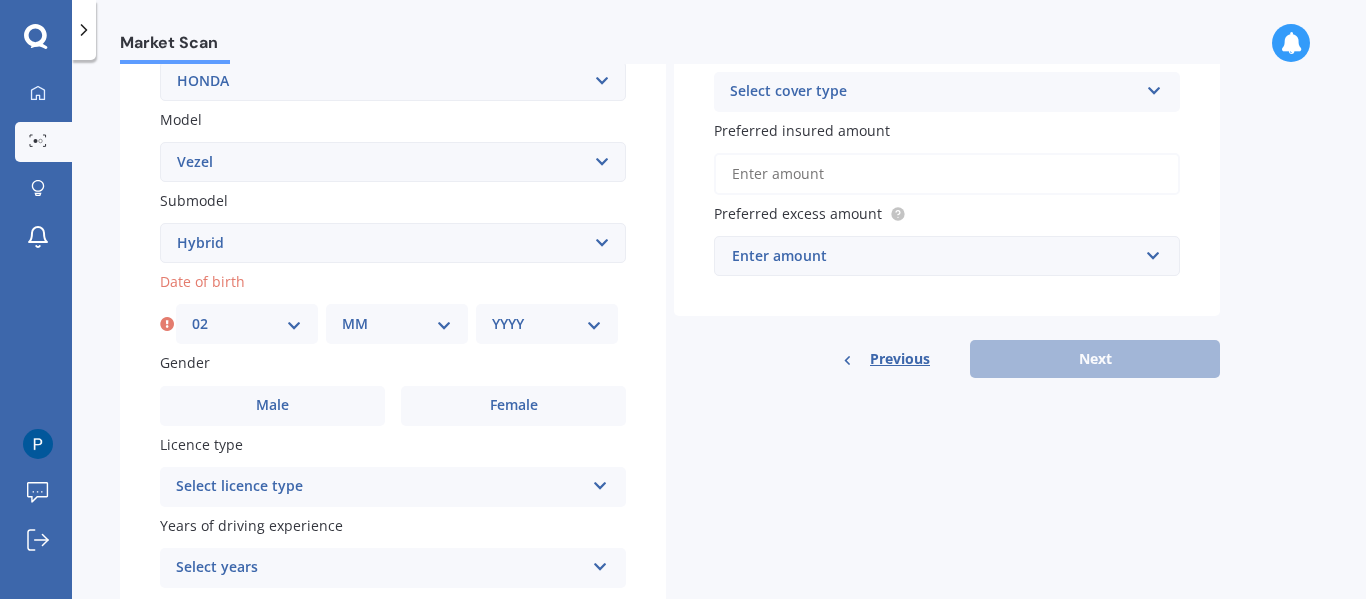 click on "MM 01 02 03 04 05 06 07 08 09 10 11 12" at bounding box center [397, 324] 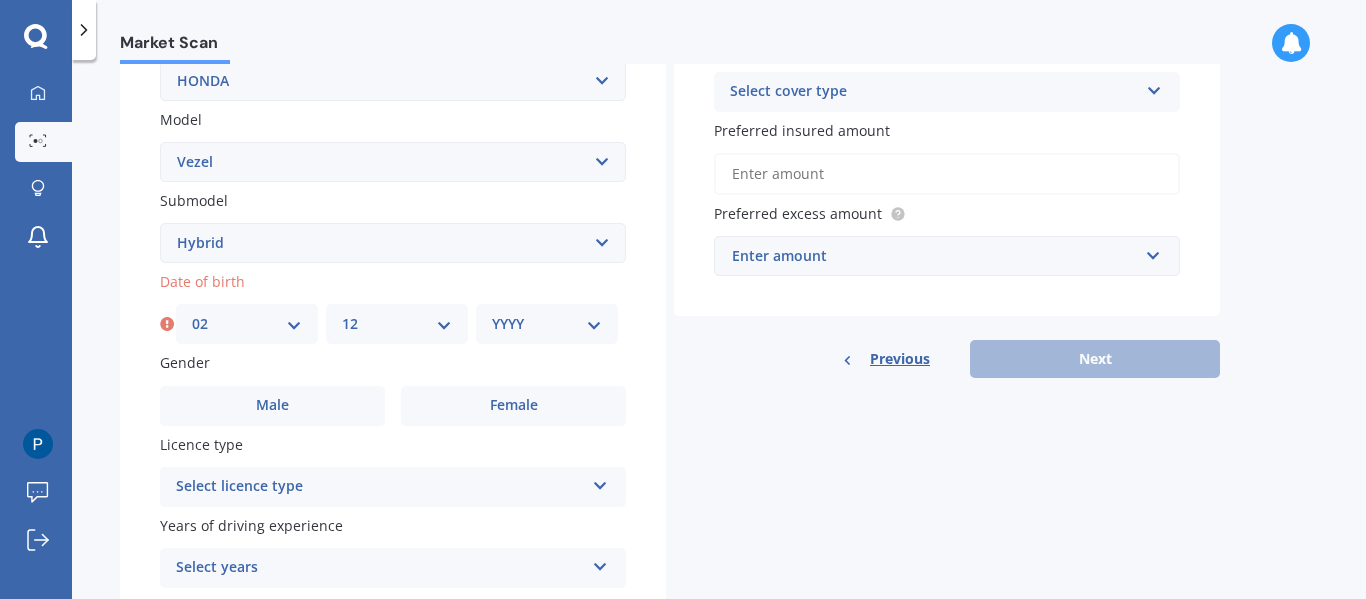 click on "MM 01 02 03 04 05 06 07 08 09 10 11 12" at bounding box center [397, 324] 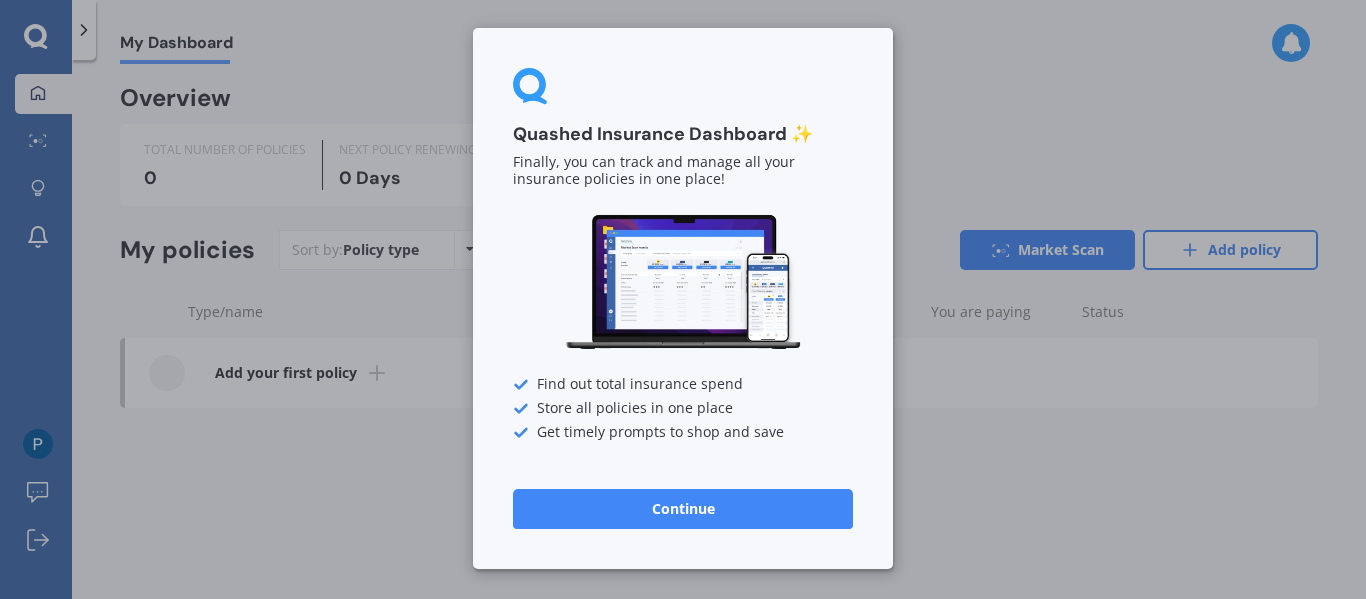 scroll, scrollTop: 0, scrollLeft: 0, axis: both 